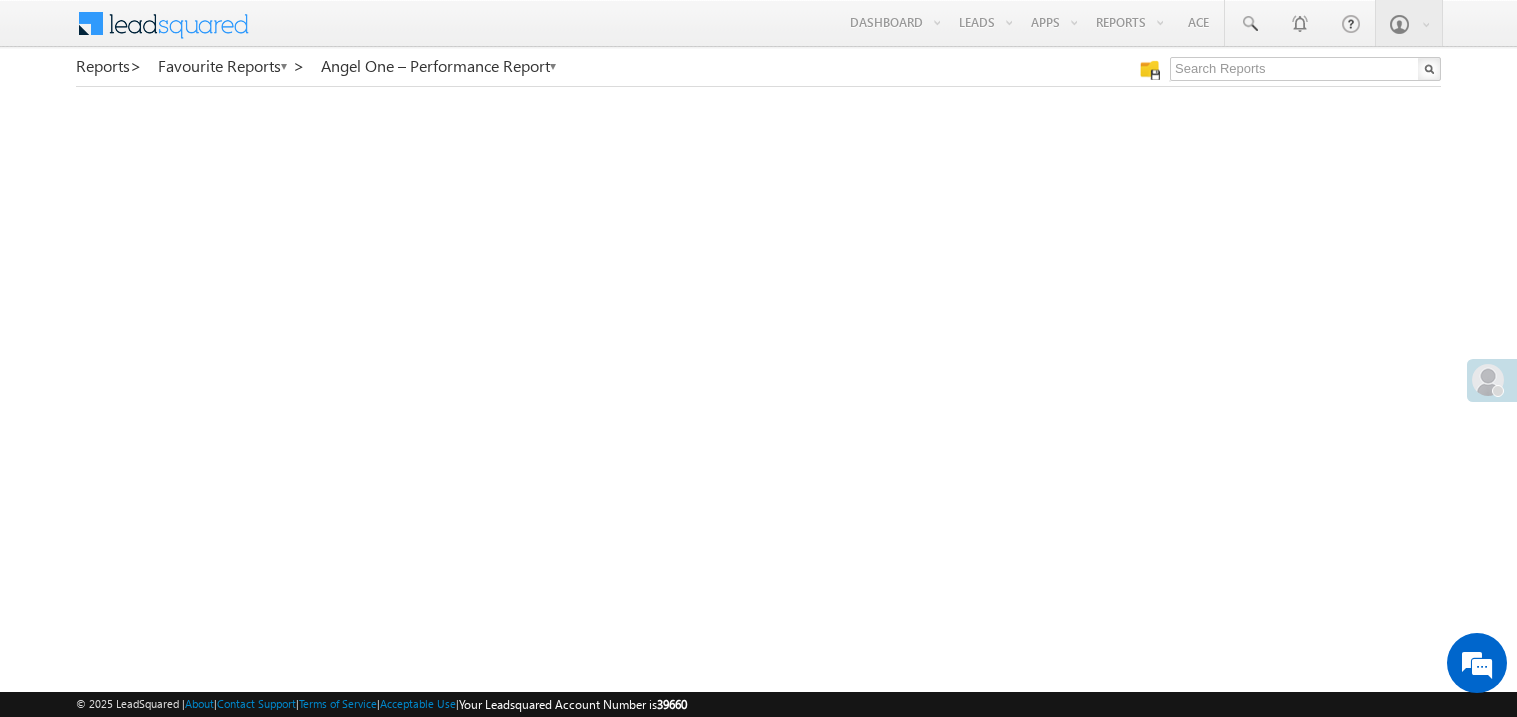 scroll, scrollTop: 0, scrollLeft: 0, axis: both 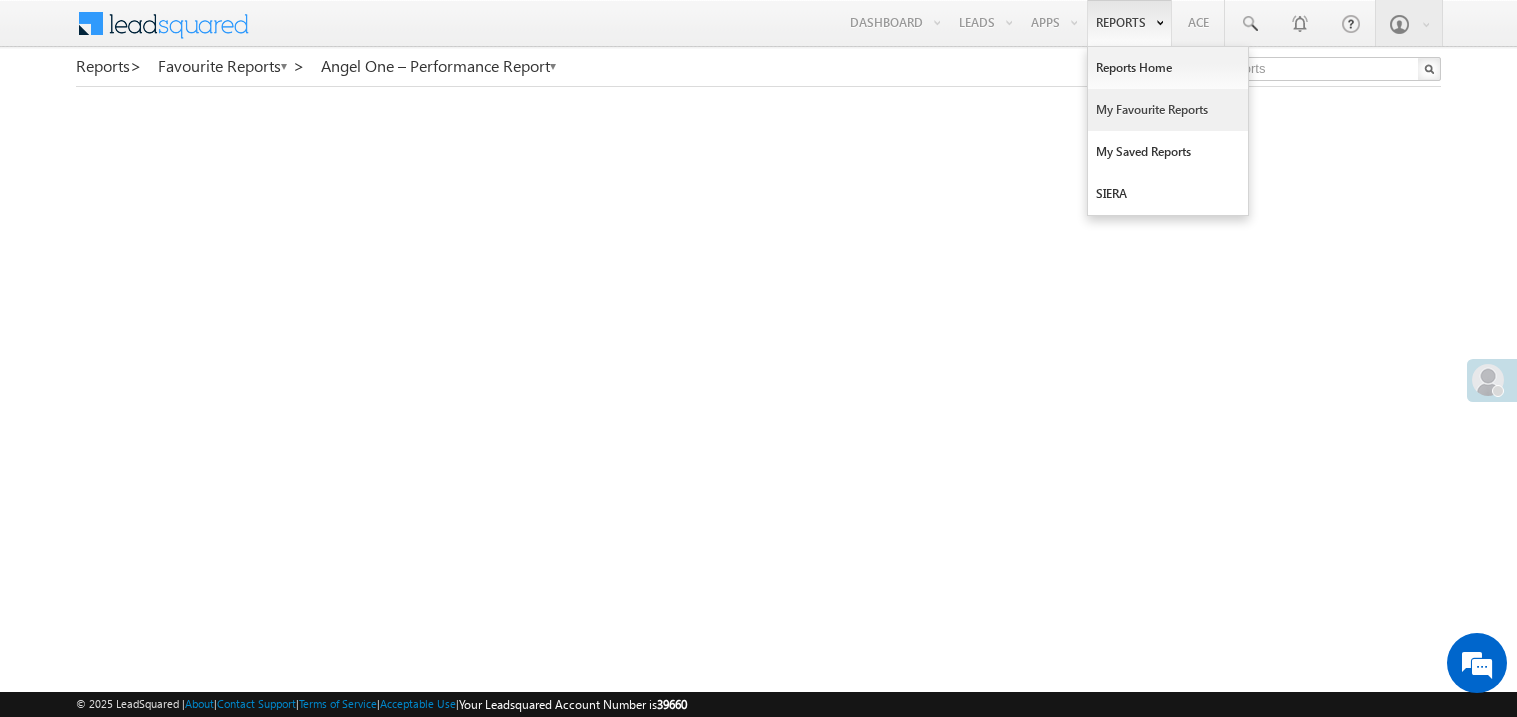 click on "My Favourite Reports" at bounding box center (1168, 110) 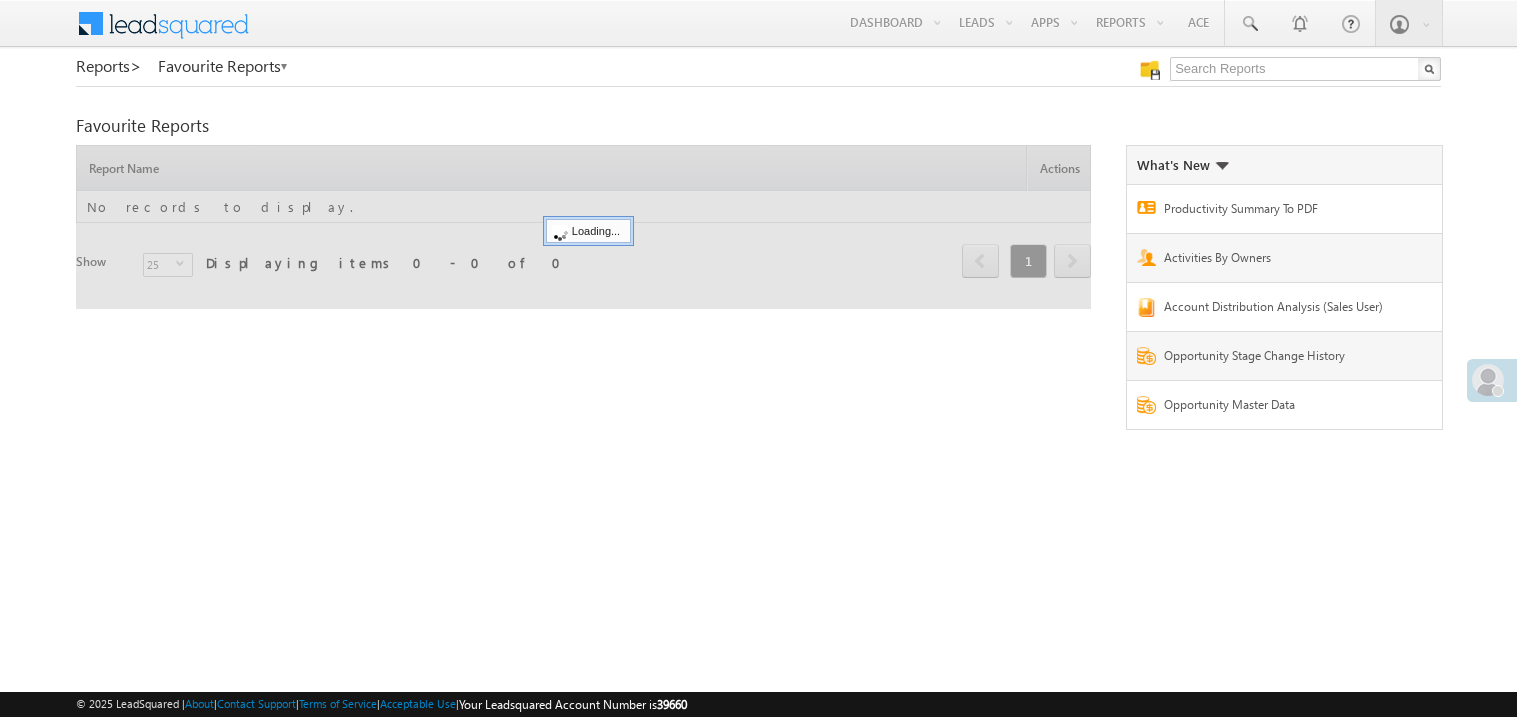 scroll, scrollTop: 0, scrollLeft: 0, axis: both 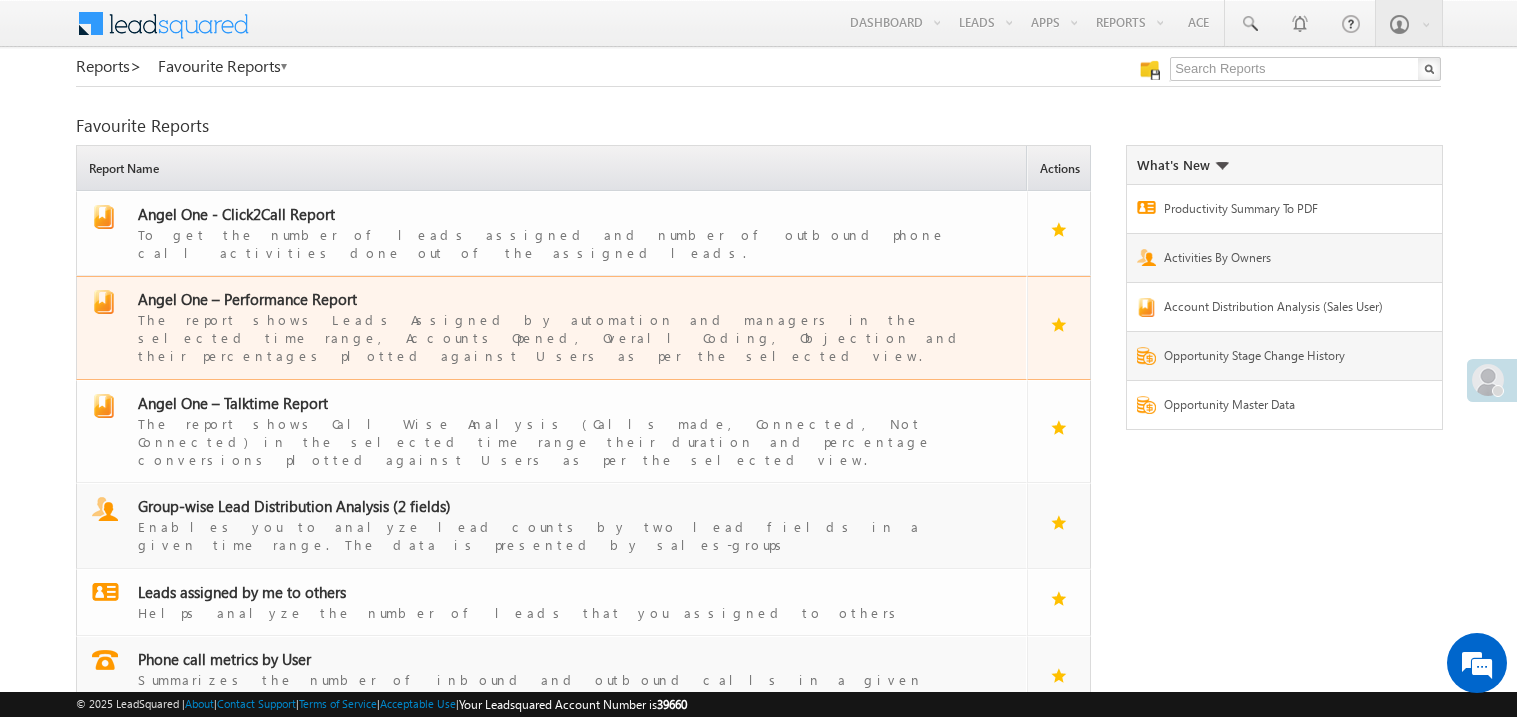 click on "Angel One – Performance Report" at bounding box center (247, 299) 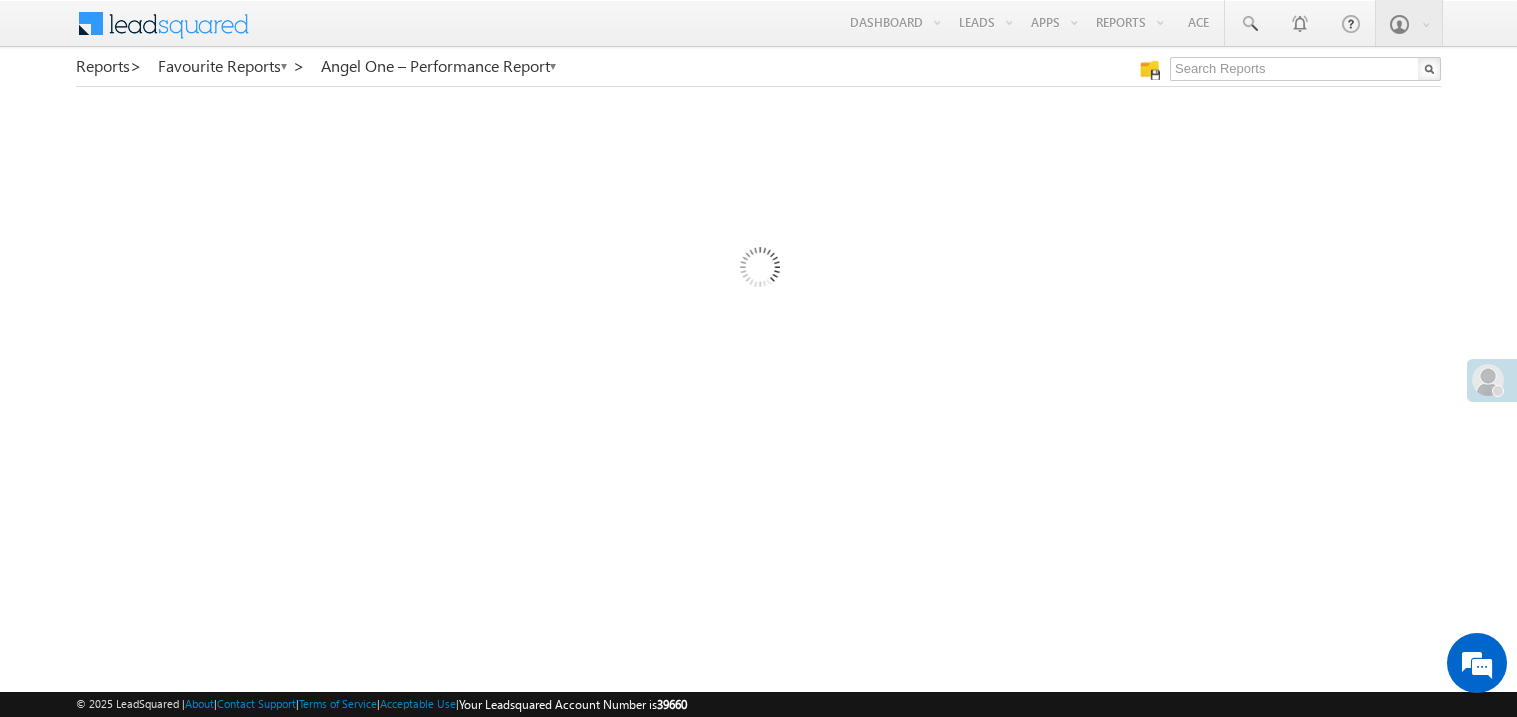 scroll, scrollTop: 0, scrollLeft: 0, axis: both 